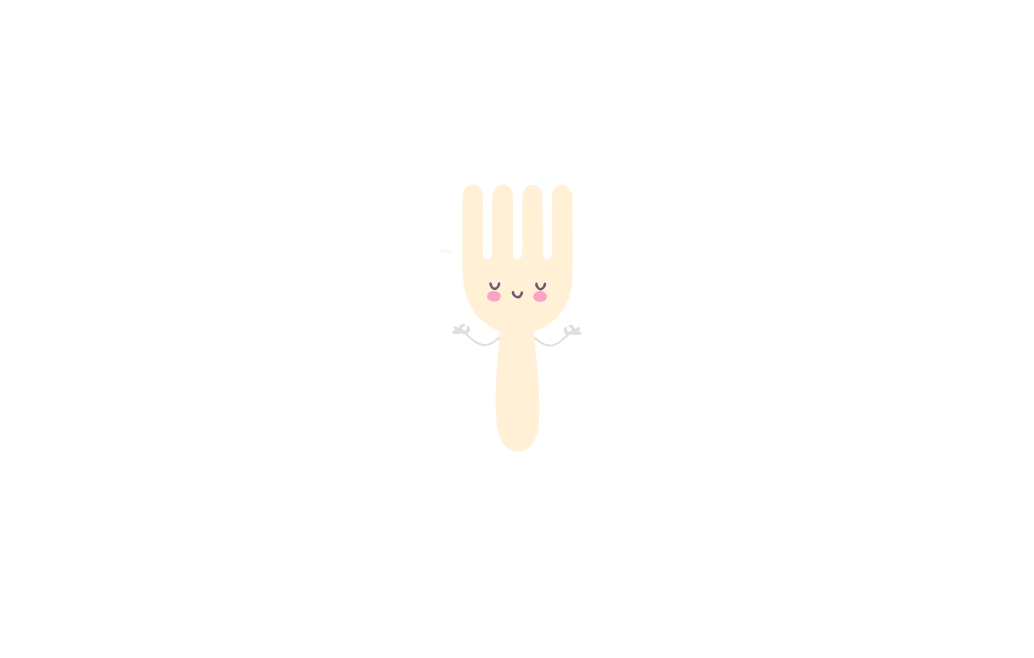 scroll, scrollTop: 0, scrollLeft: 0, axis: both 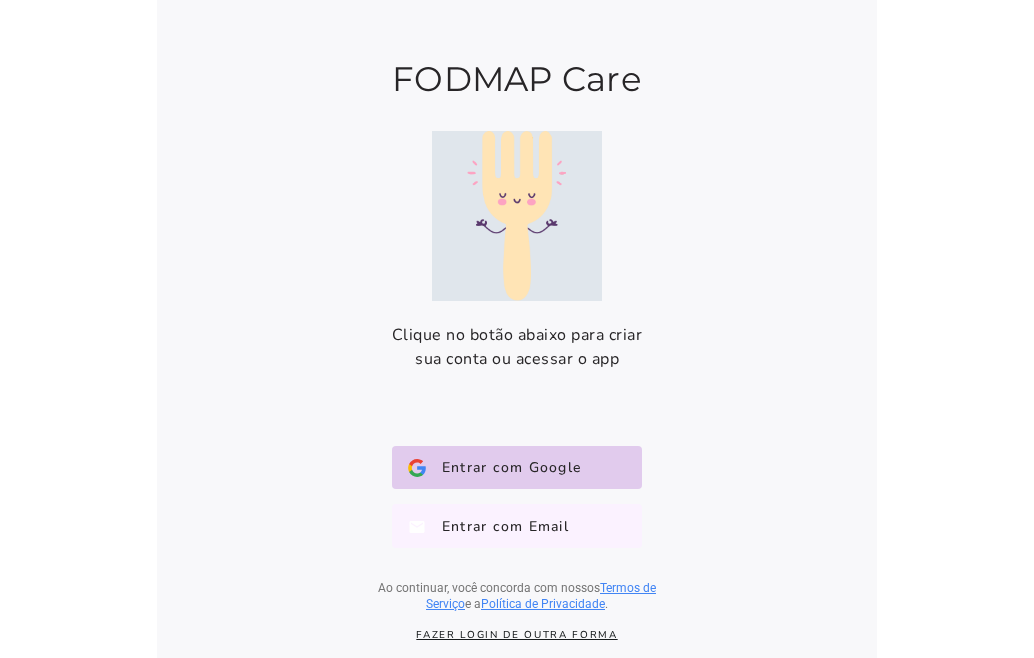 click on "Entrar com Email" at bounding box center (497, 526) 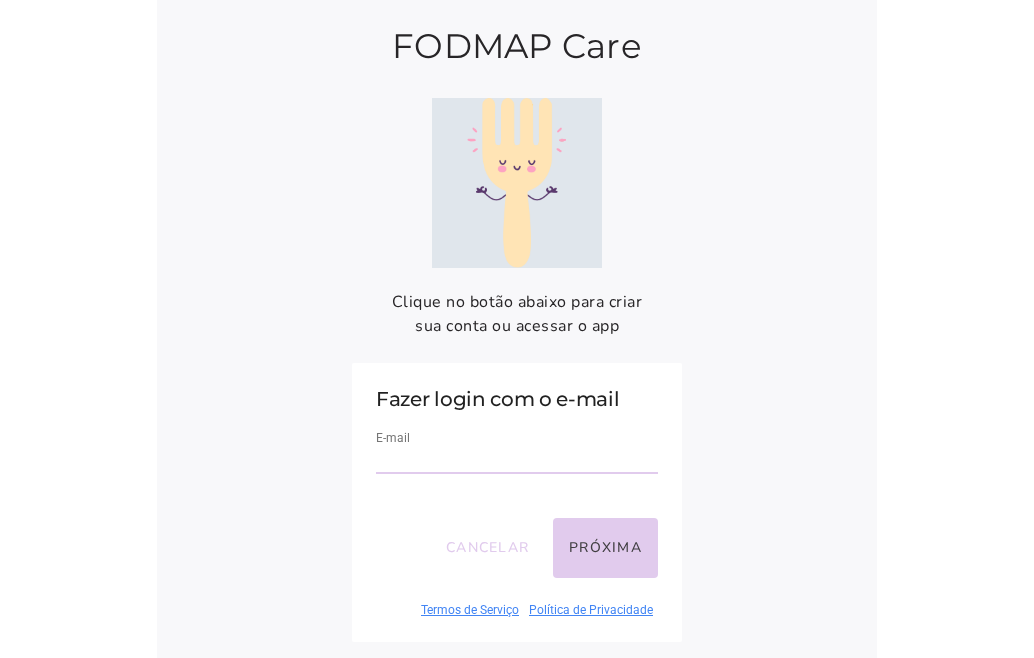 click at bounding box center [517, 460] 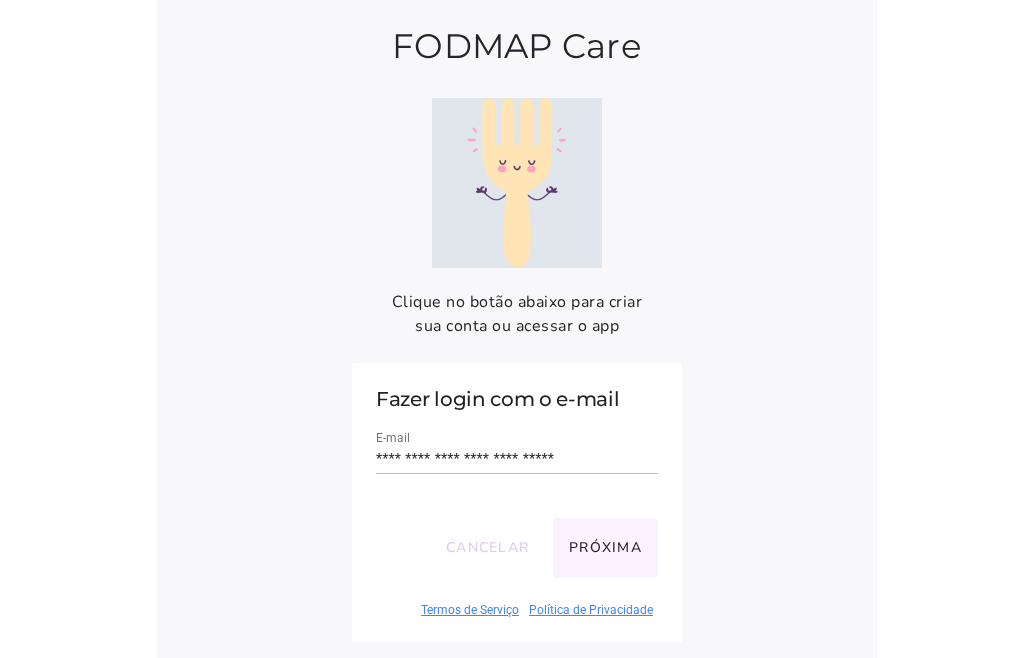 click on "Próxima" at bounding box center [605, 548] 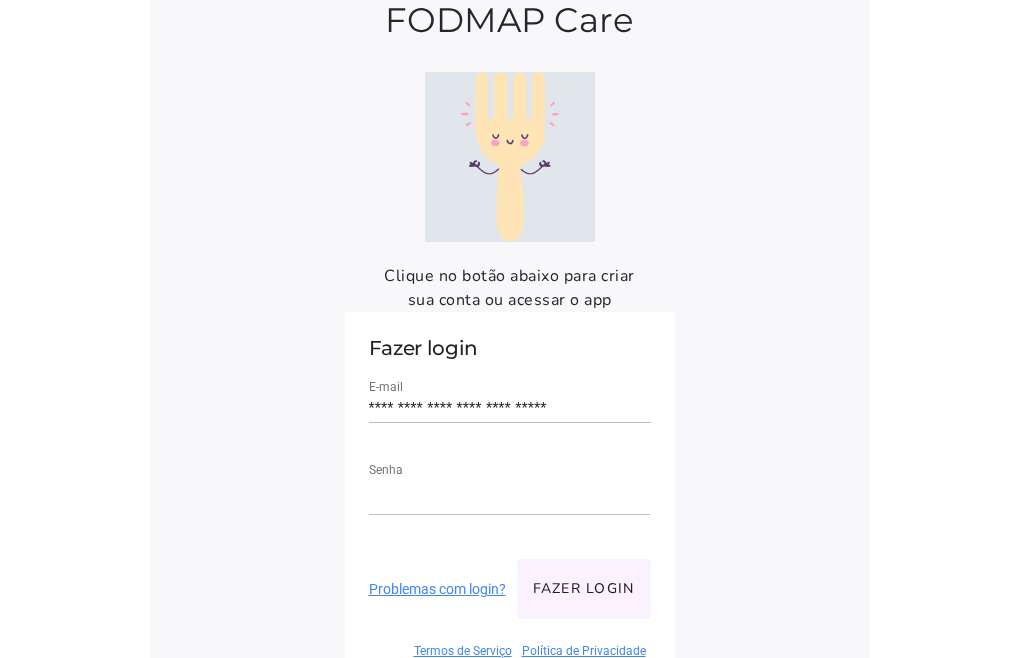 click on "Fazer login" at bounding box center (584, 589) 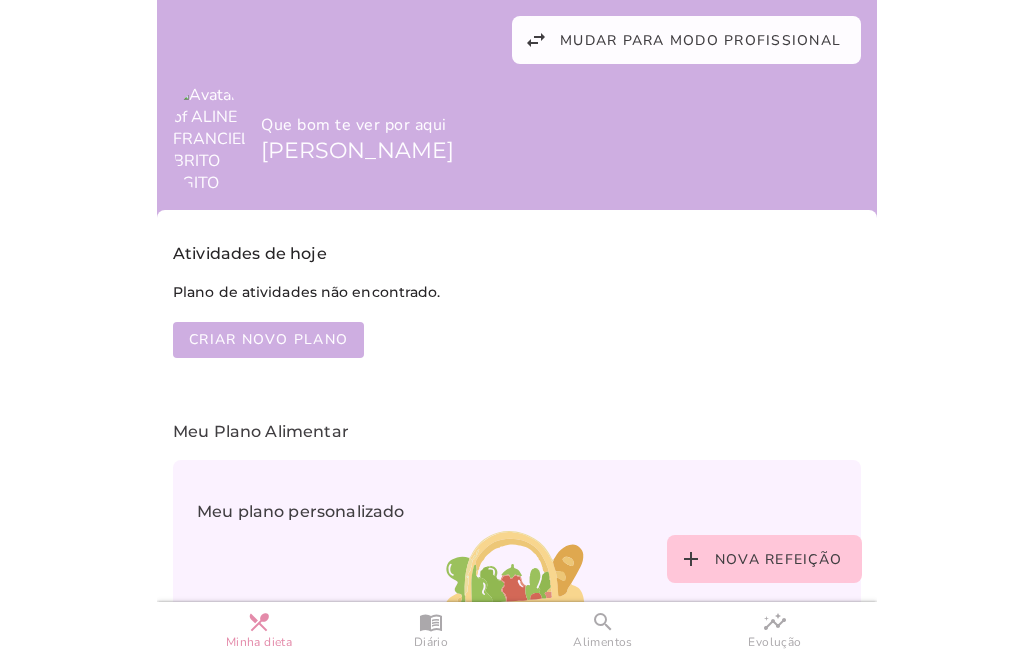 click on "Que bom te ver por aqui
ALINE FRANCIELLY
Meu Plano Alimentar
Meu plano personalizado
Para ajudar a seguir a dieta
Receitas low-FODMAP
Mais de 80 receitas para você conhecer novas formas de
comer" at bounding box center [517, 613] 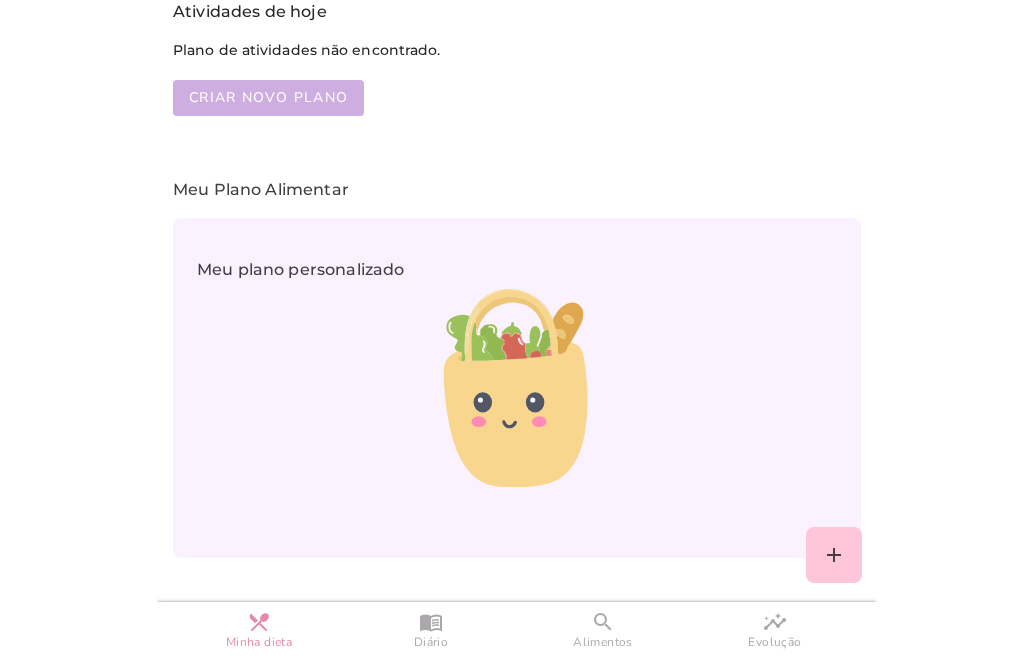 scroll, scrollTop: 0, scrollLeft: 0, axis: both 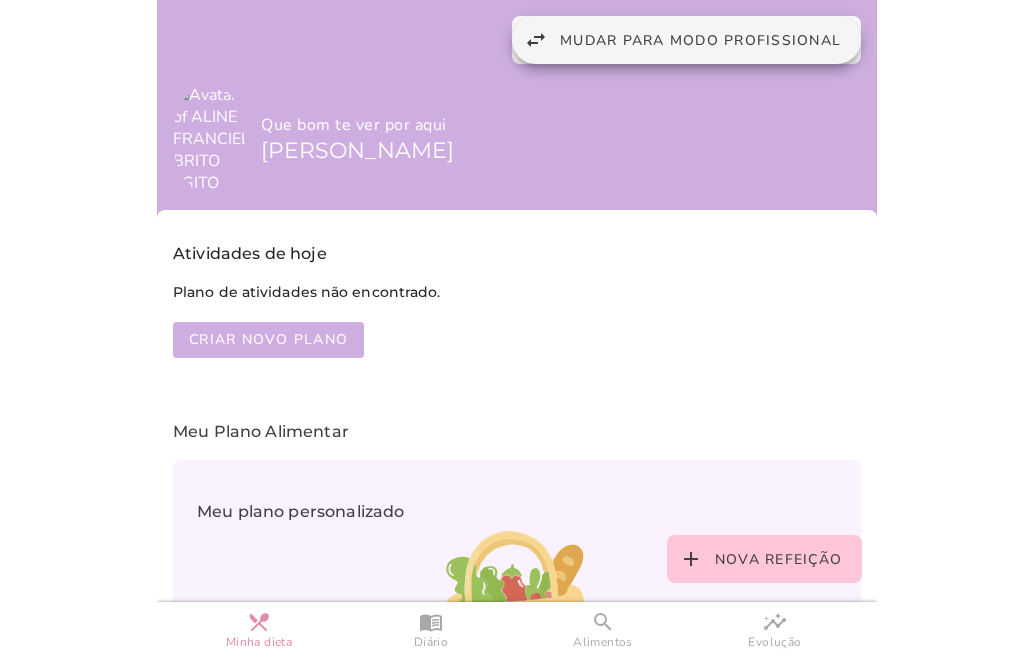 click on "Mudar para modo profissional" at bounding box center [700, 40] 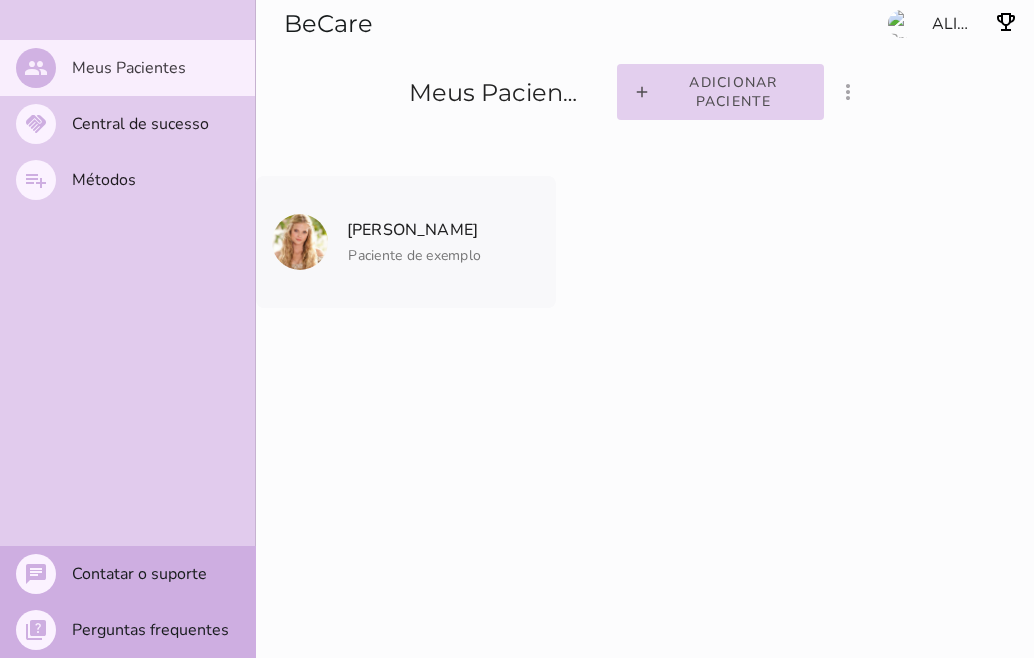 click on "Adicionar paciente" at bounding box center (0, 0) 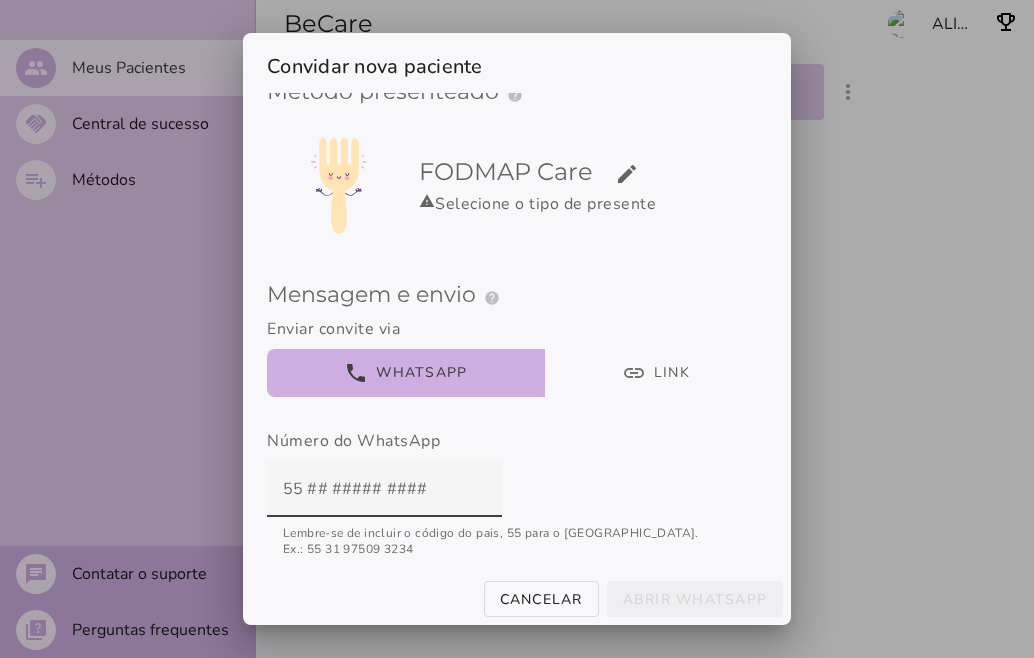 scroll, scrollTop: 43, scrollLeft: 0, axis: vertical 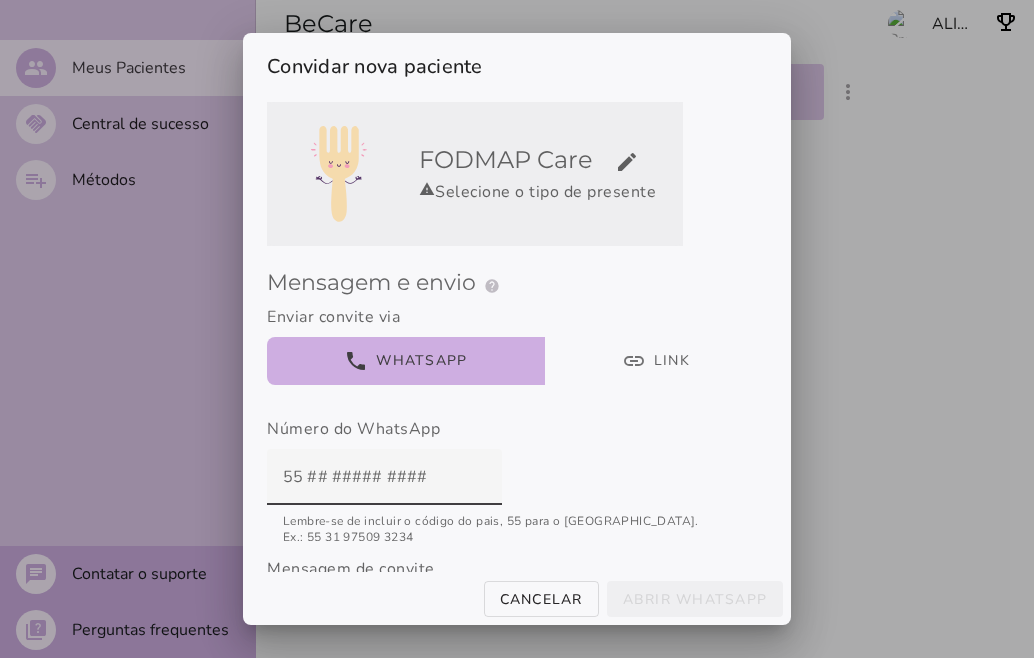 click on "warning
Selecione o tipo de presente" at bounding box center (547, 192) 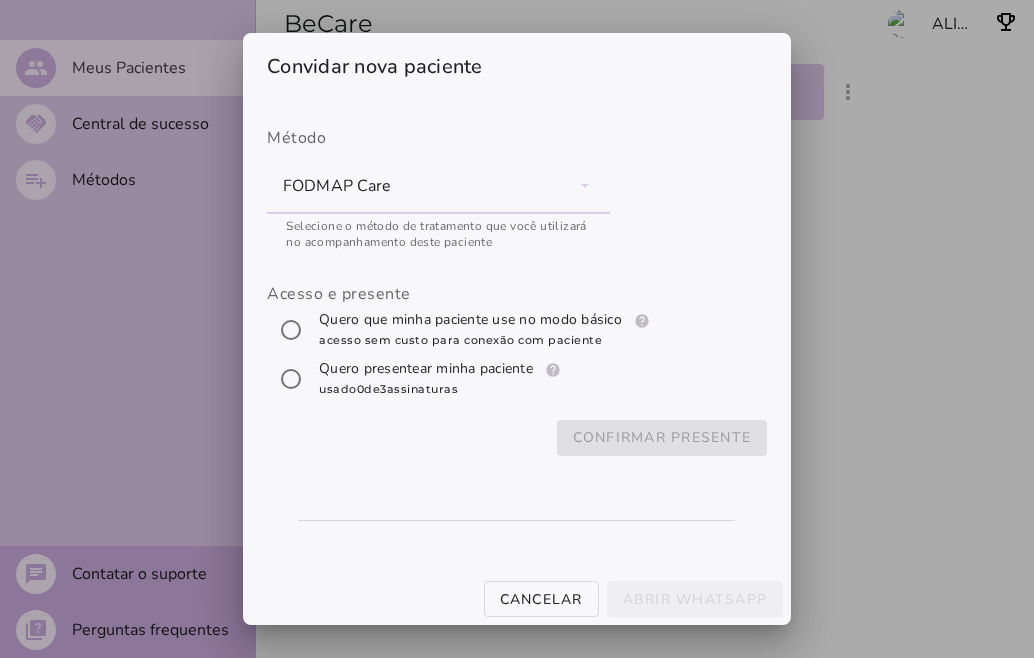 scroll, scrollTop: 0, scrollLeft: 0, axis: both 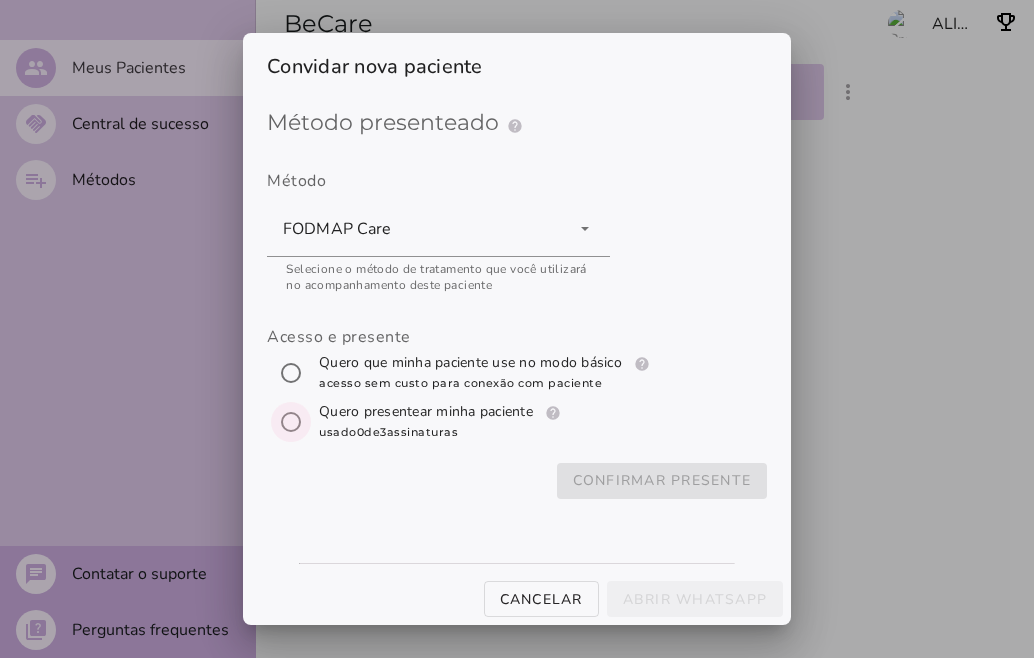 click at bounding box center (291, 422) 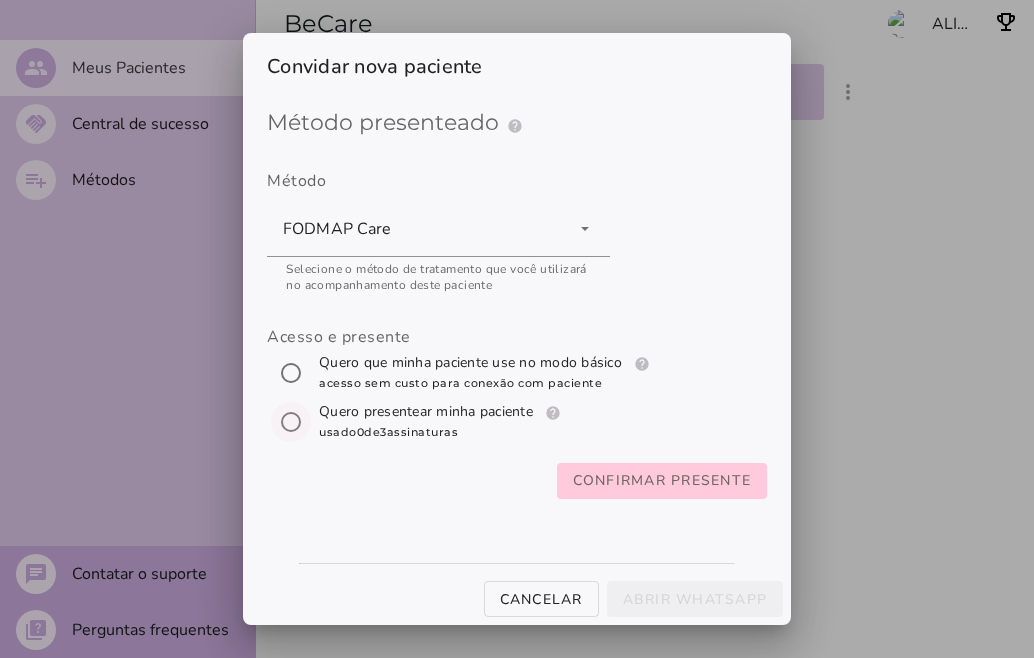 click on "Confirmar presente" at bounding box center [0, 0] 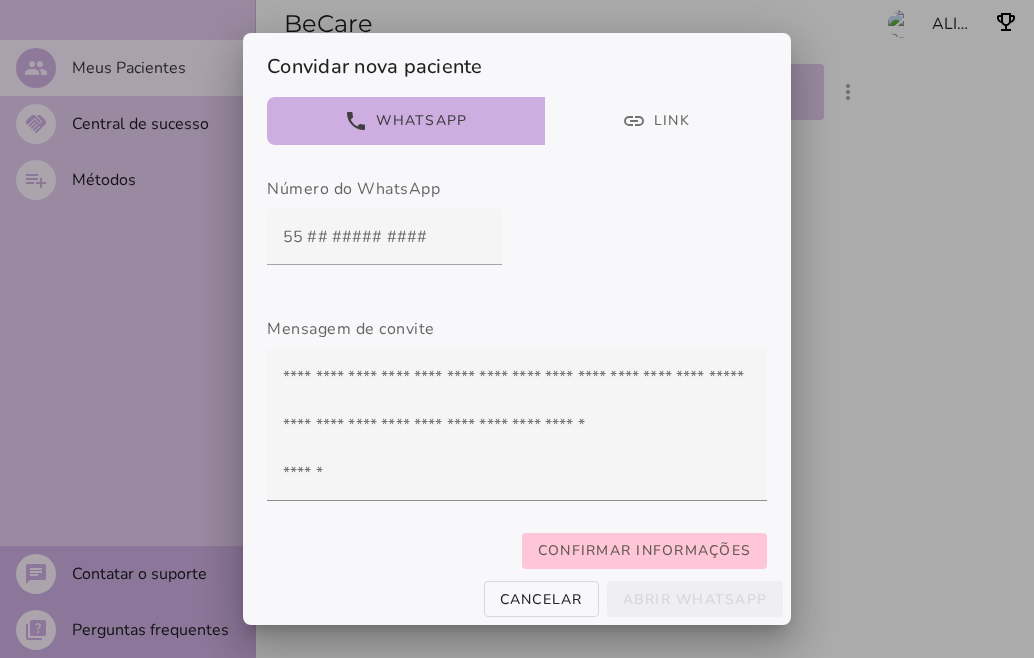 scroll, scrollTop: 333, scrollLeft: 0, axis: vertical 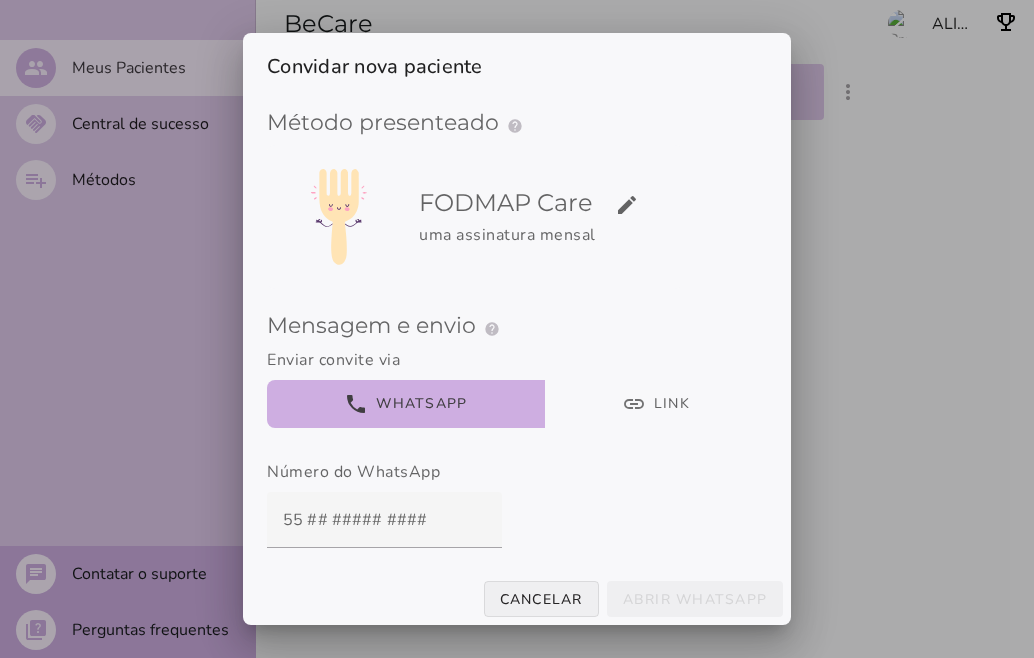 click on "Cancelar" at bounding box center (0, 0) 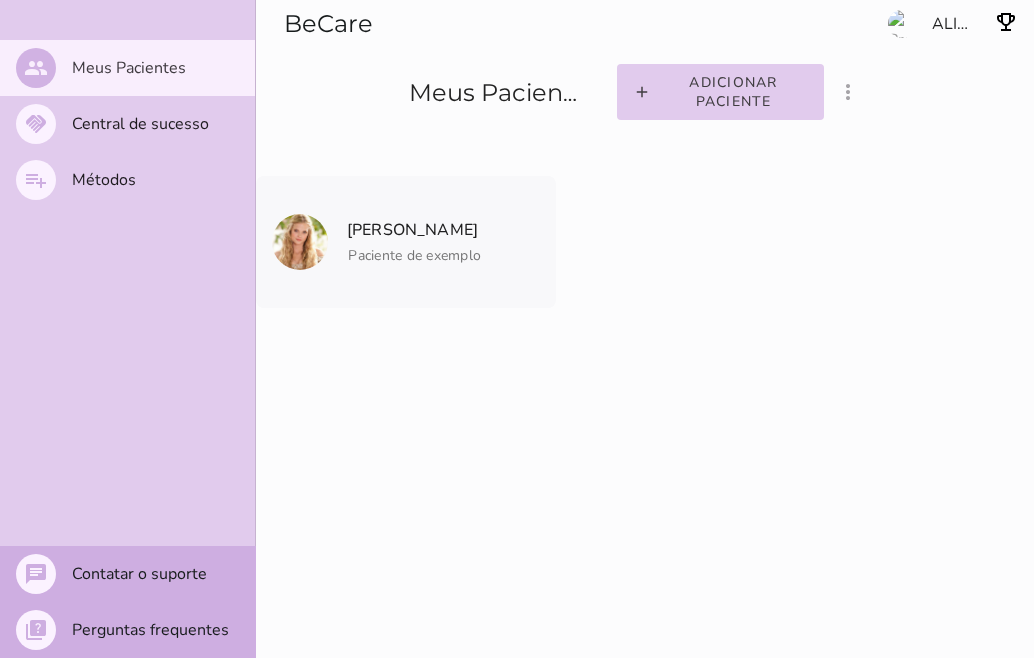 click on "Meus Pacientes" at bounding box center (493, 94) 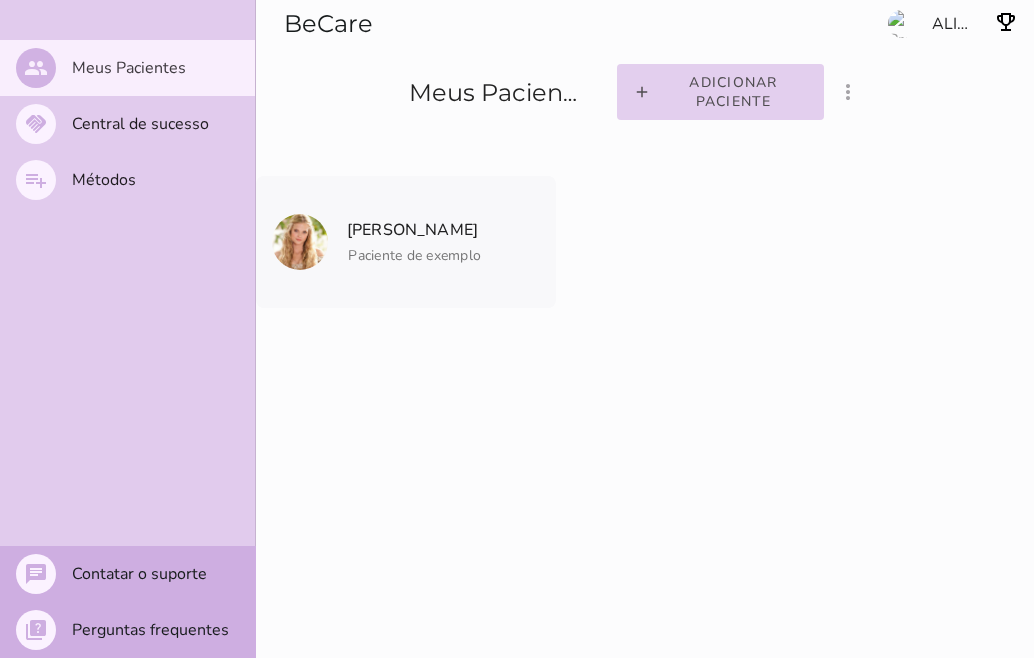 click on "Adicionar paciente" at bounding box center [0, 0] 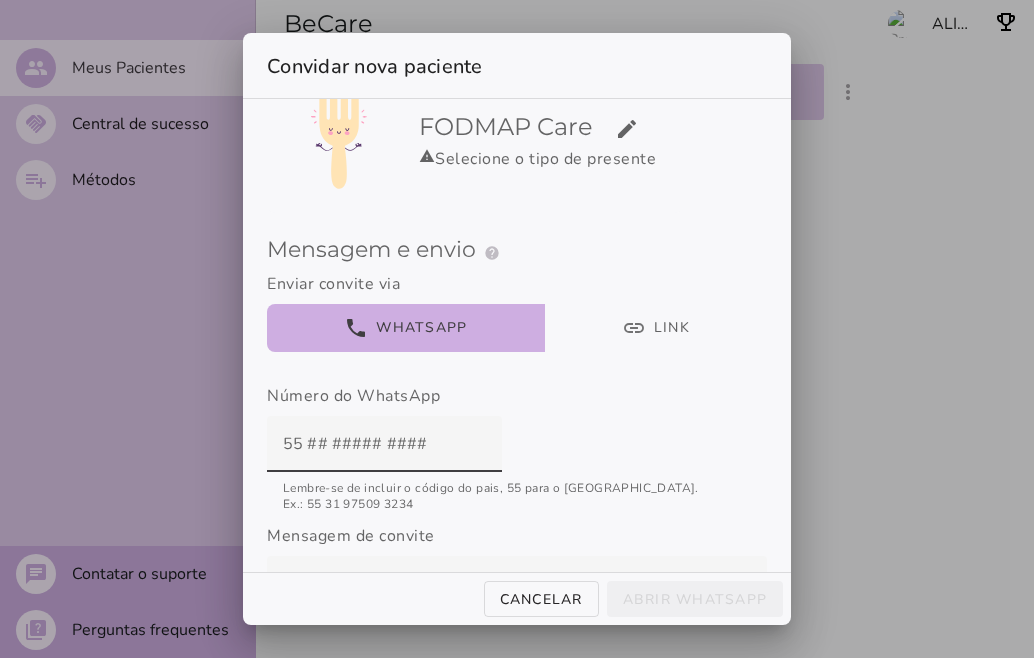 scroll, scrollTop: 39, scrollLeft: 0, axis: vertical 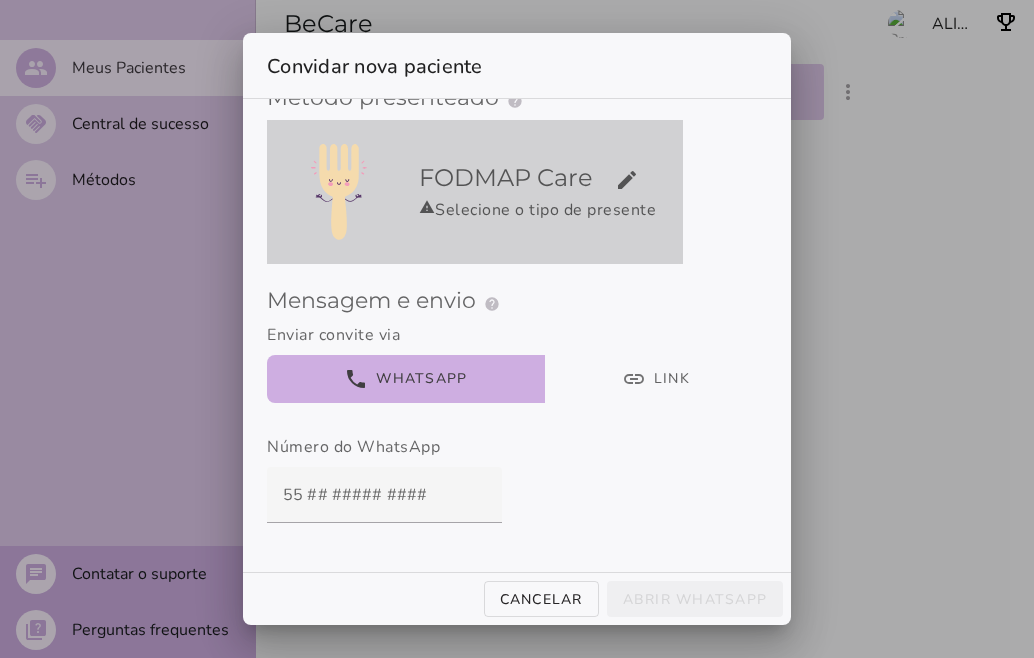 click on "warning
Selecione o tipo de presente" at bounding box center (547, 210) 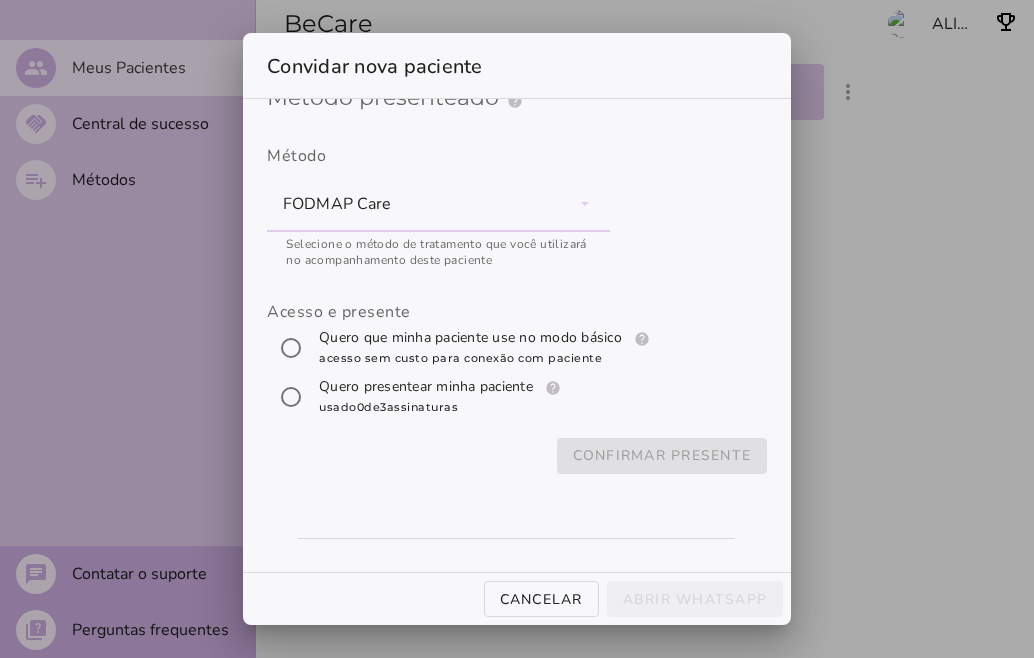 scroll, scrollTop: 0, scrollLeft: 0, axis: both 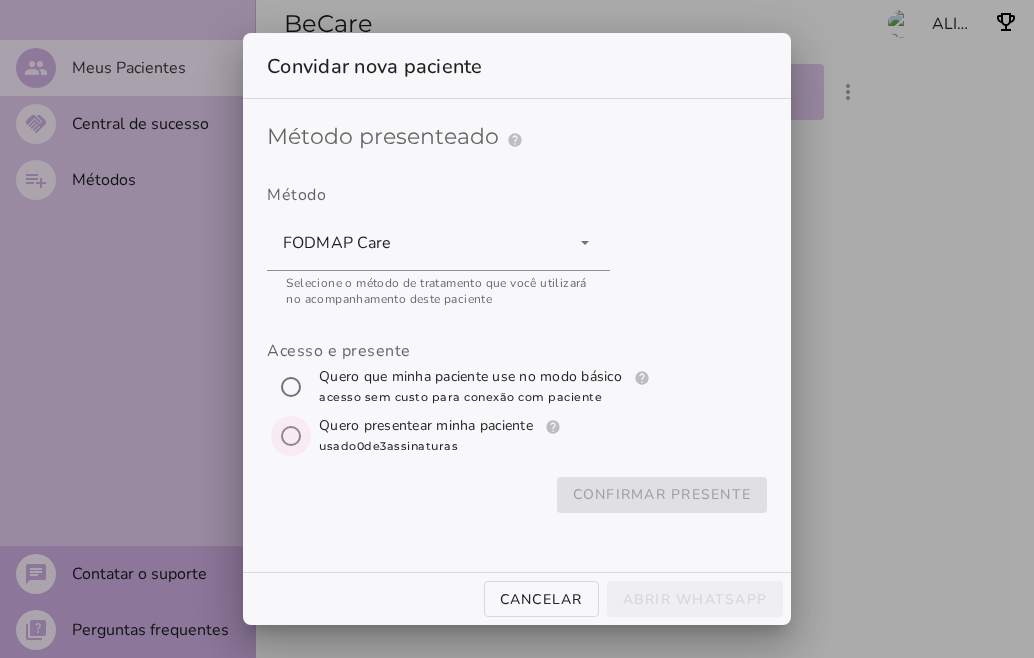 click at bounding box center (291, 436) 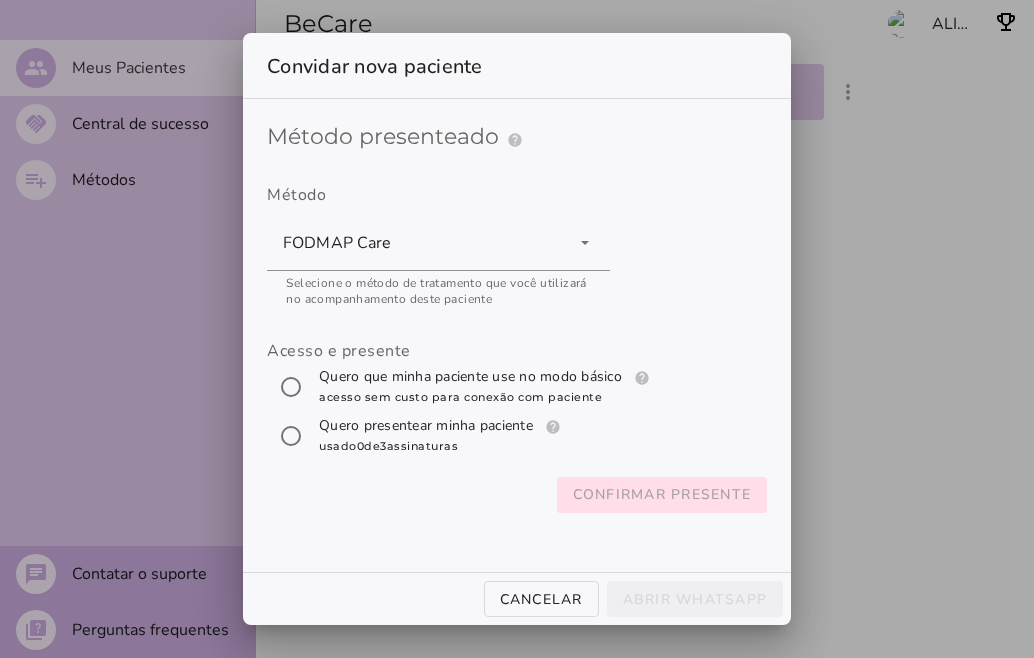 click on "Confirmar presente" at bounding box center (0, 0) 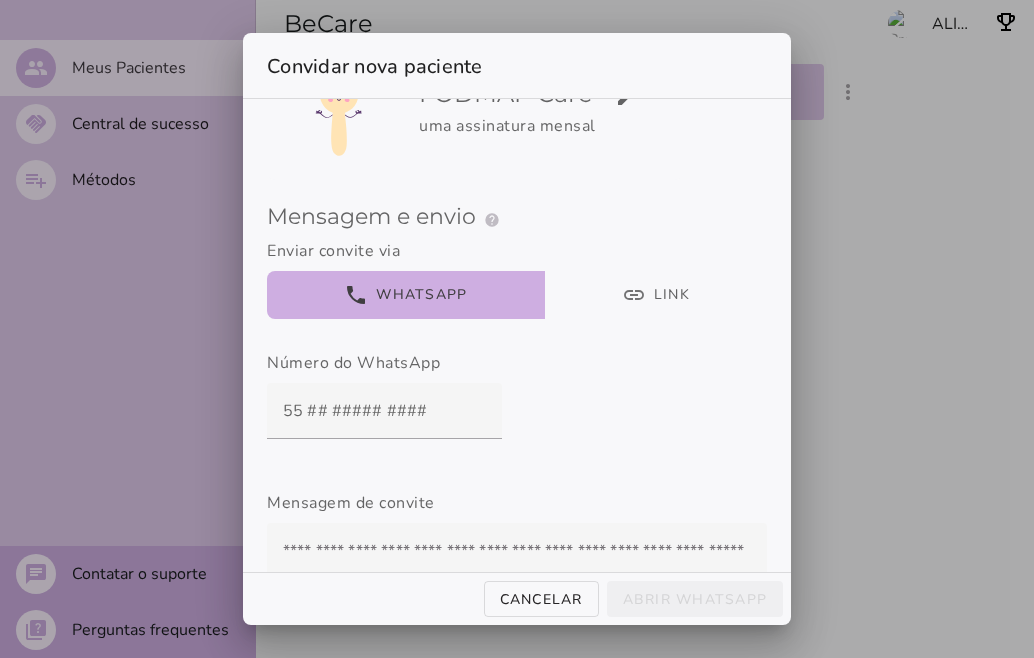 scroll, scrollTop: 128, scrollLeft: 0, axis: vertical 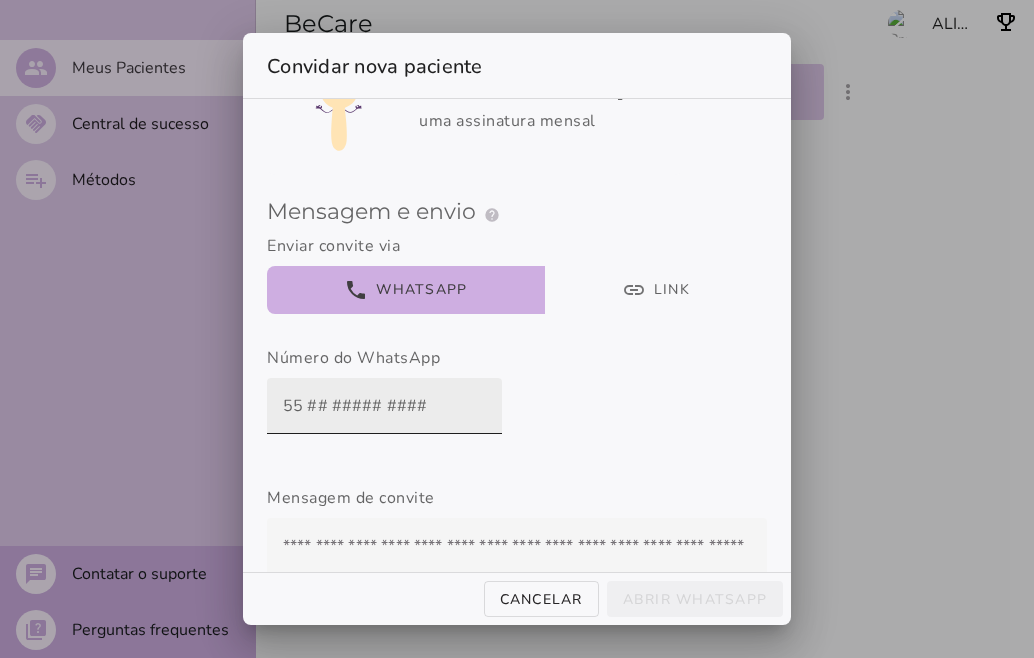 click at bounding box center (384, 406) 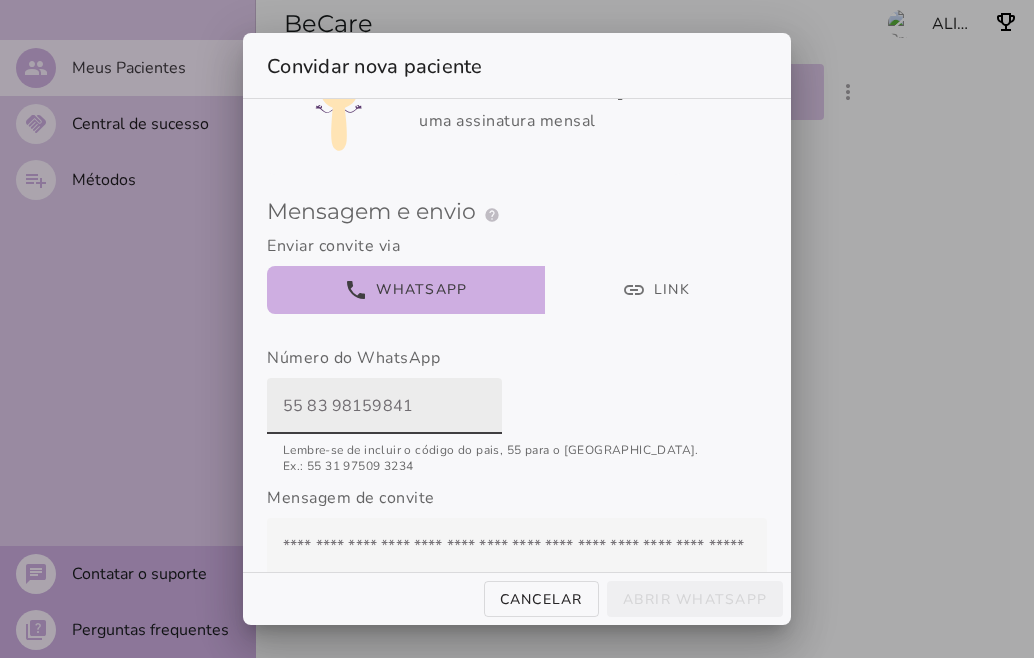 type on "55 83 981598415" 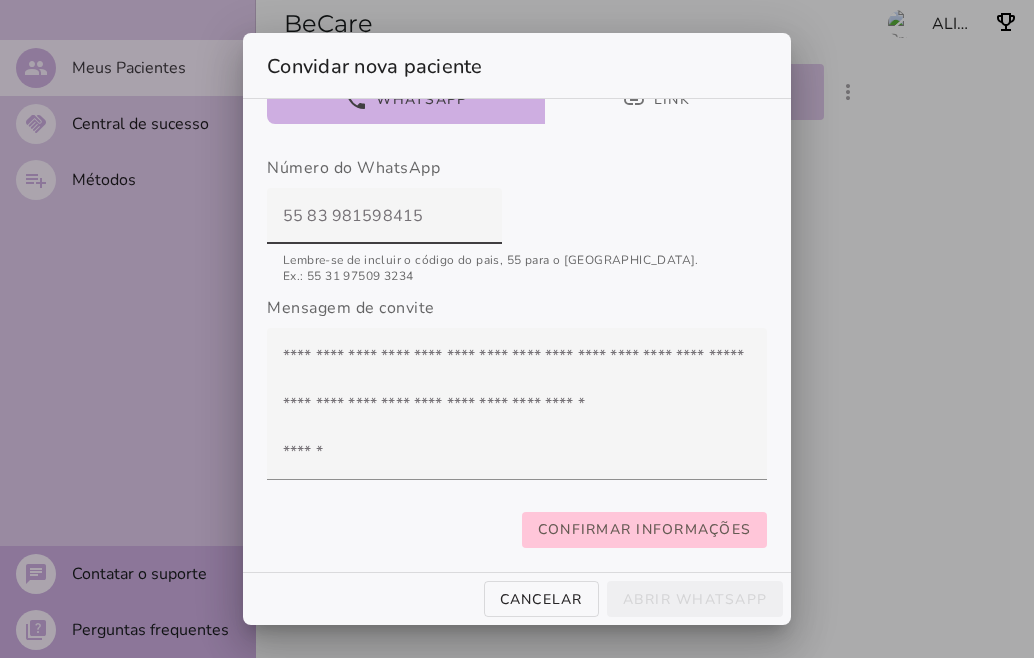 scroll, scrollTop: 335, scrollLeft: 0, axis: vertical 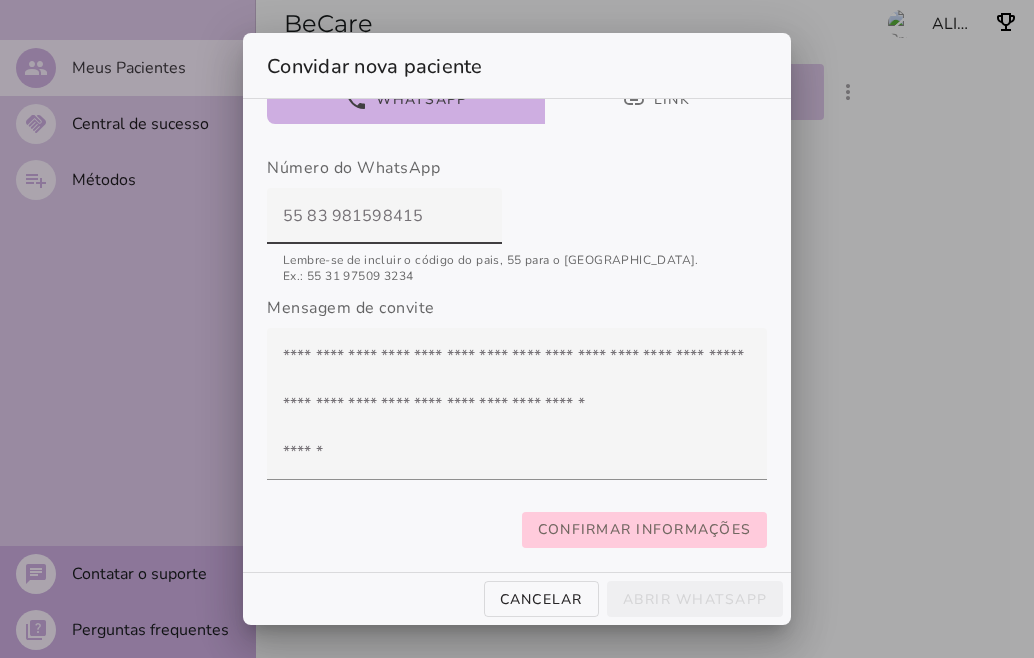 click on "Confirmar informações" at bounding box center (0, 0) 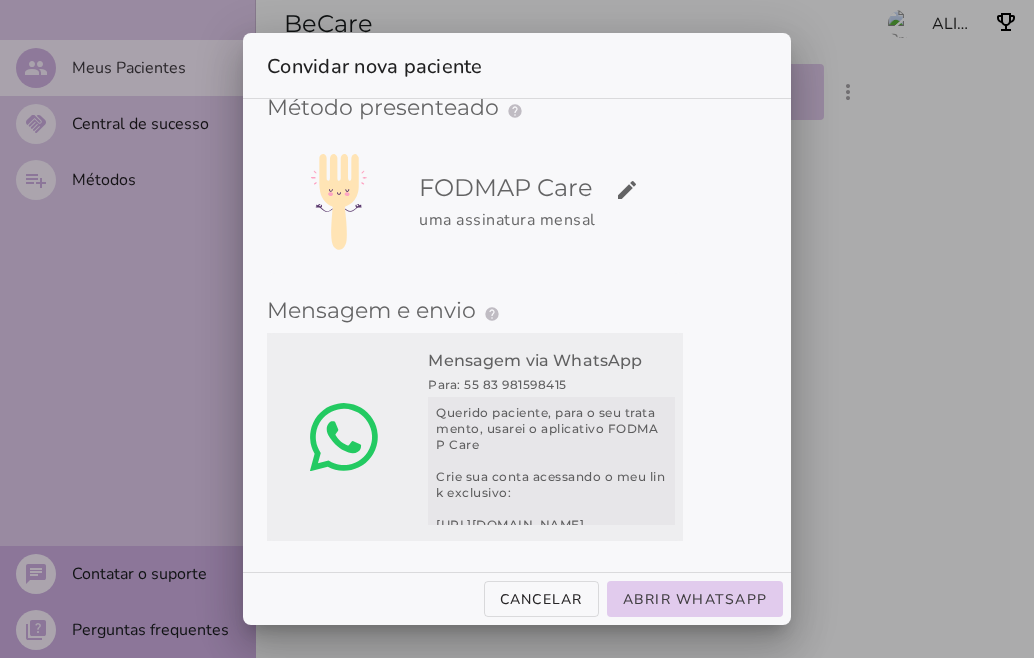 scroll, scrollTop: 44, scrollLeft: 0, axis: vertical 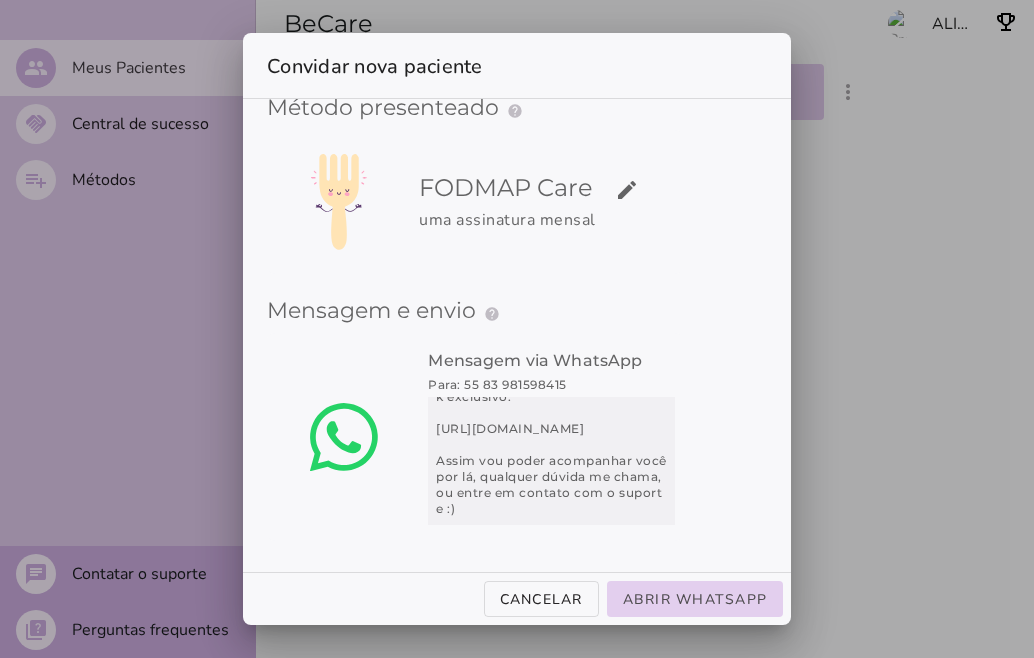 click on "Abrir WhatsApp" at bounding box center (0, 0) 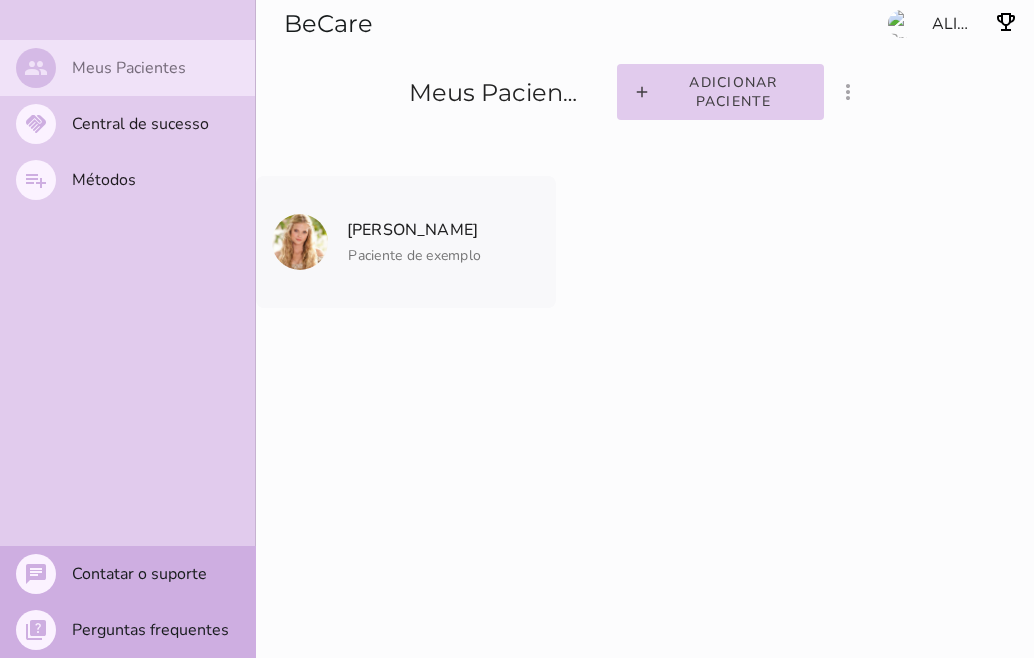 click on "people
Meus Pacientes" at bounding box center [127, 68] 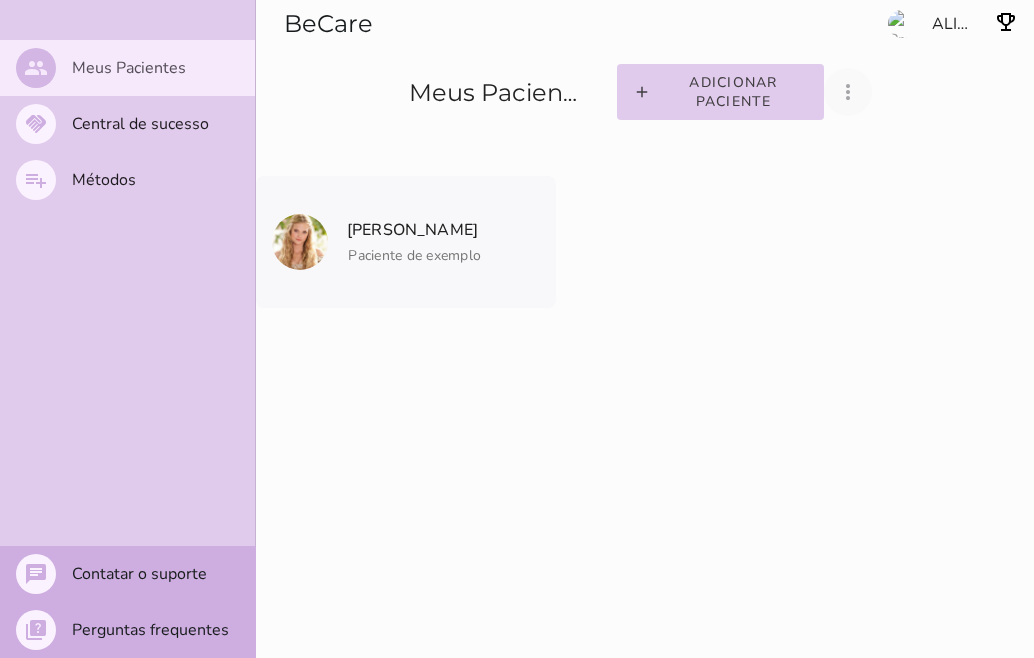 click on "more_vert" at bounding box center (848, 92) 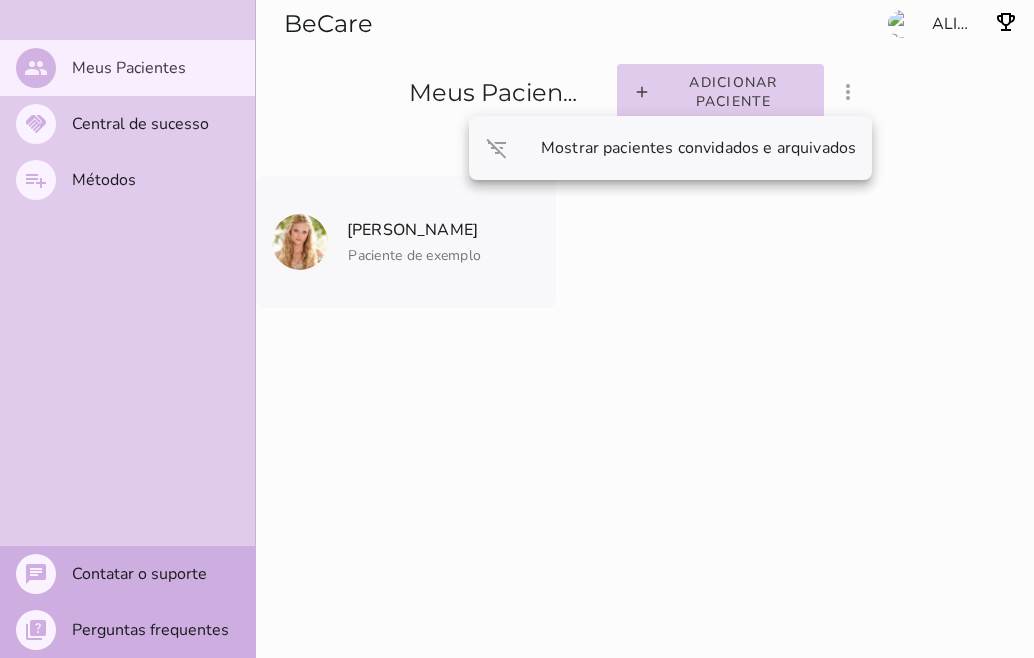 click on "Meus Pacientes" at bounding box center (493, 94) 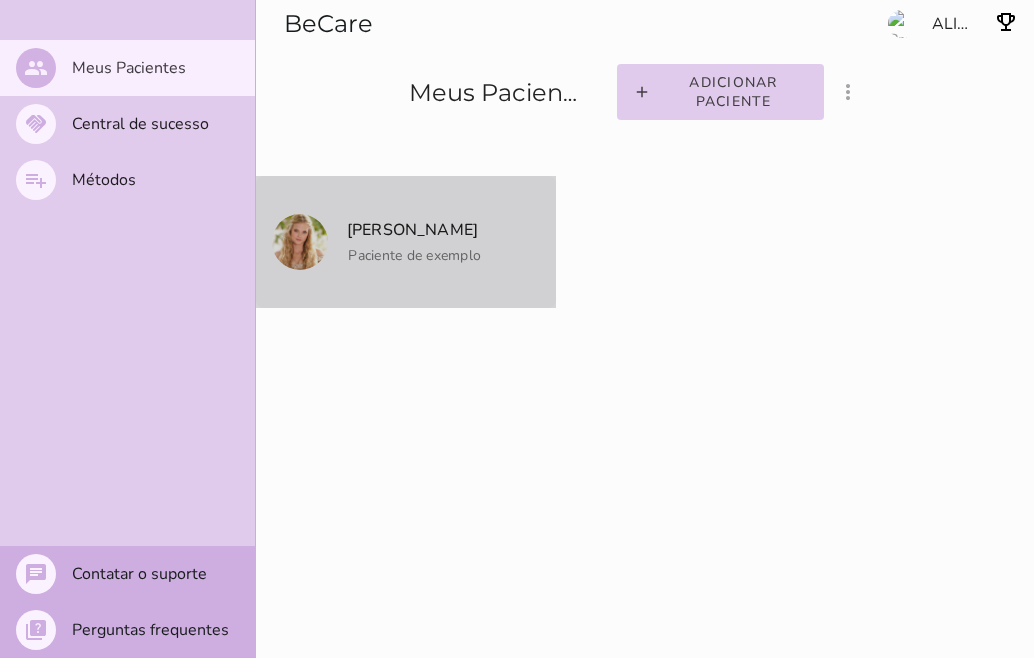 click on "[PERSON_NAME]" 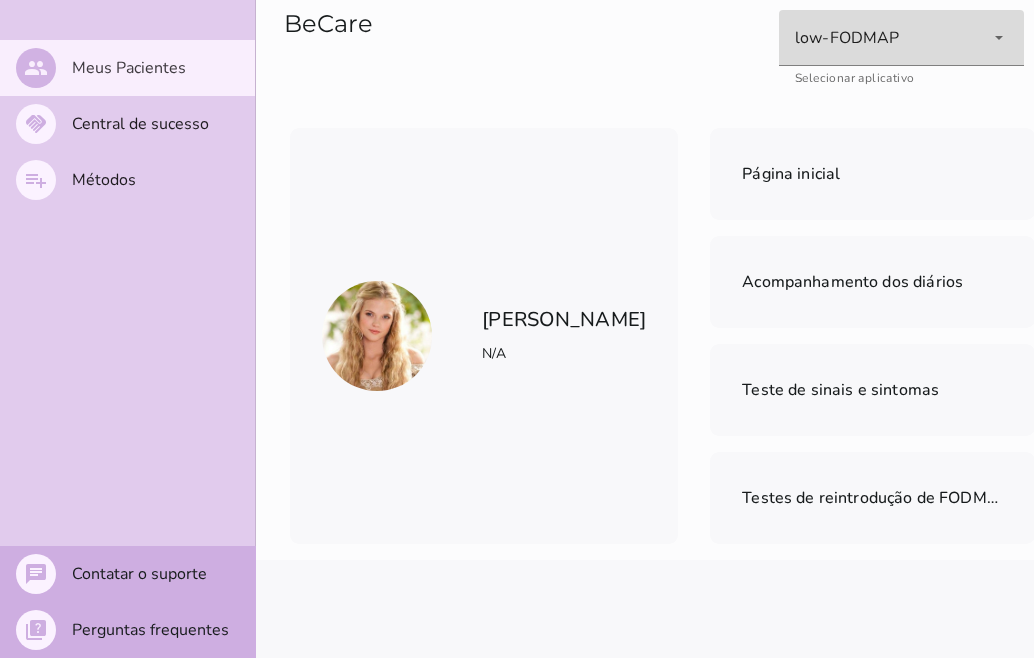 click on "low-FODMAP" at bounding box center (901, 38) 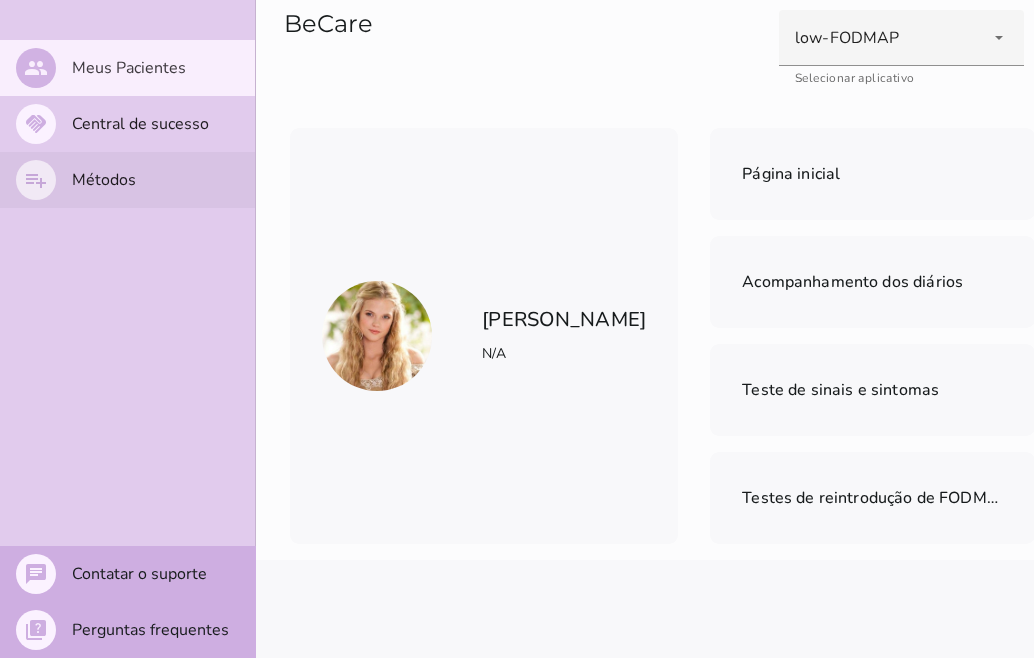 click on "Métodos" at bounding box center [0, 0] 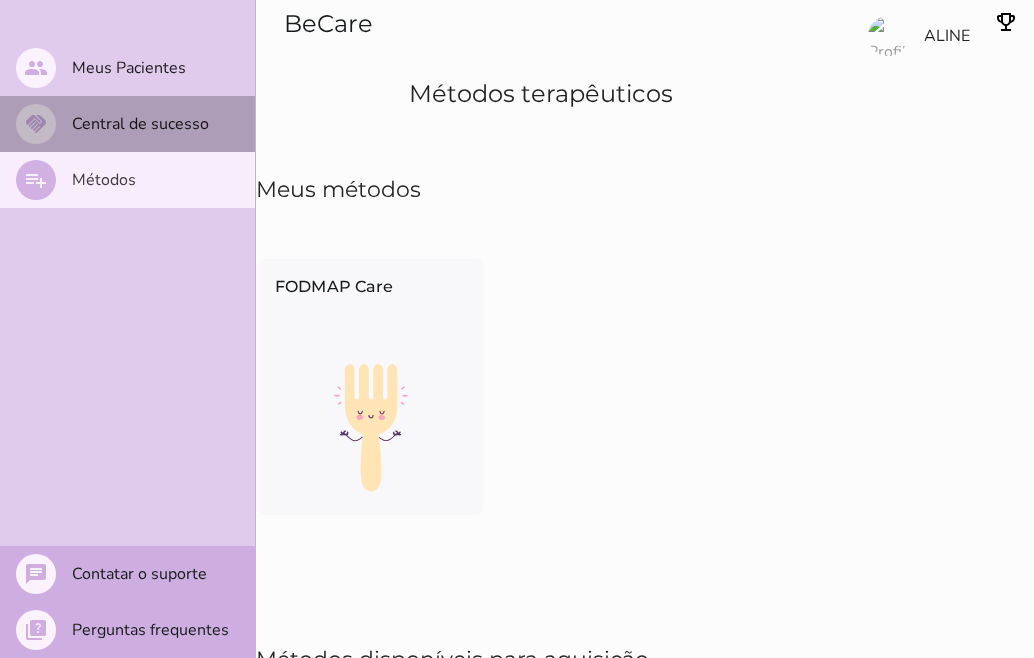 click on "handshake
Central de sucesso" at bounding box center (127, 124) 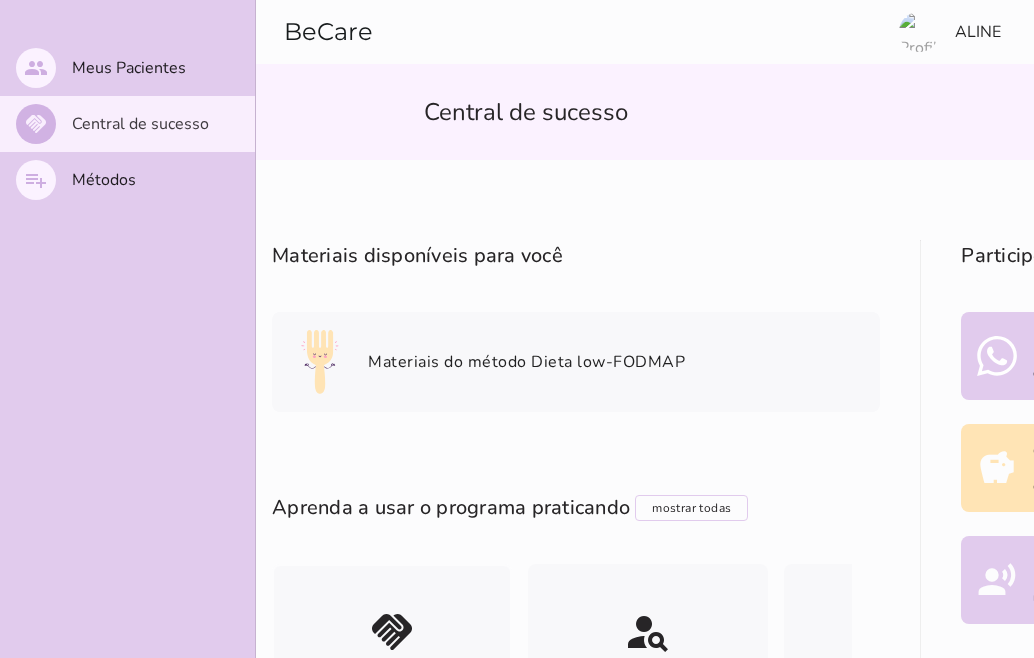 type 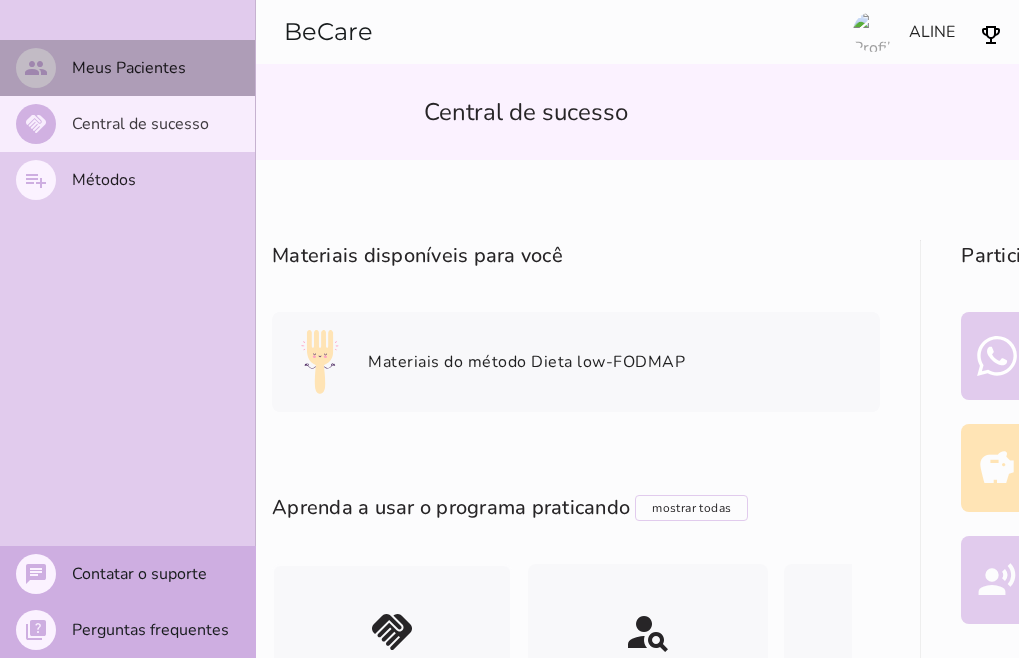 click on "people
Meus Pacientes" at bounding box center (127, 68) 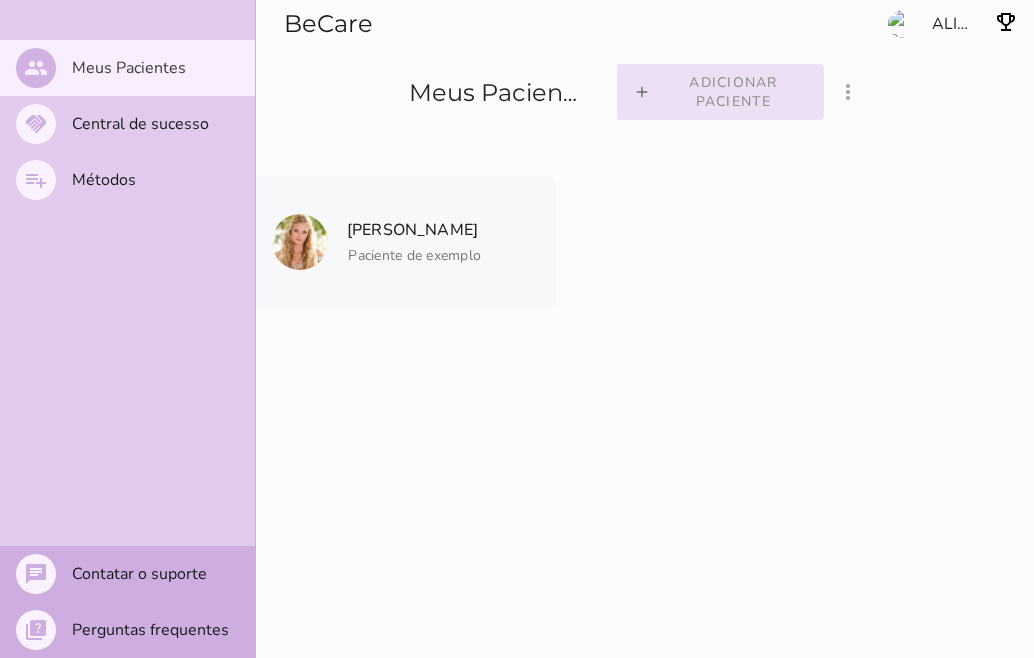 click on "Adicionar paciente" at bounding box center [0, 0] 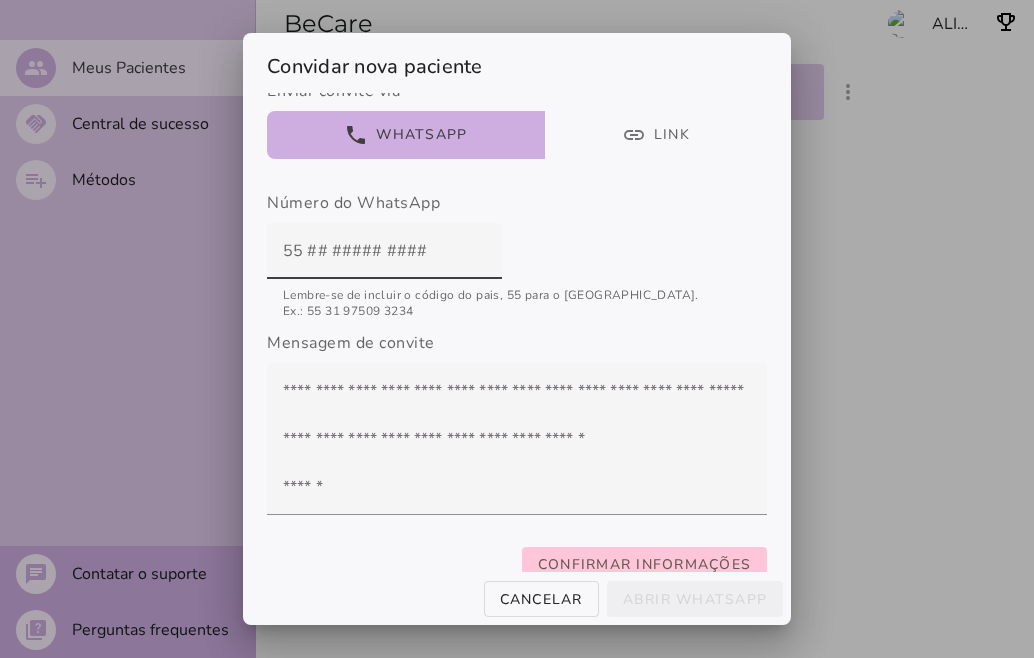 scroll, scrollTop: 333, scrollLeft: 0, axis: vertical 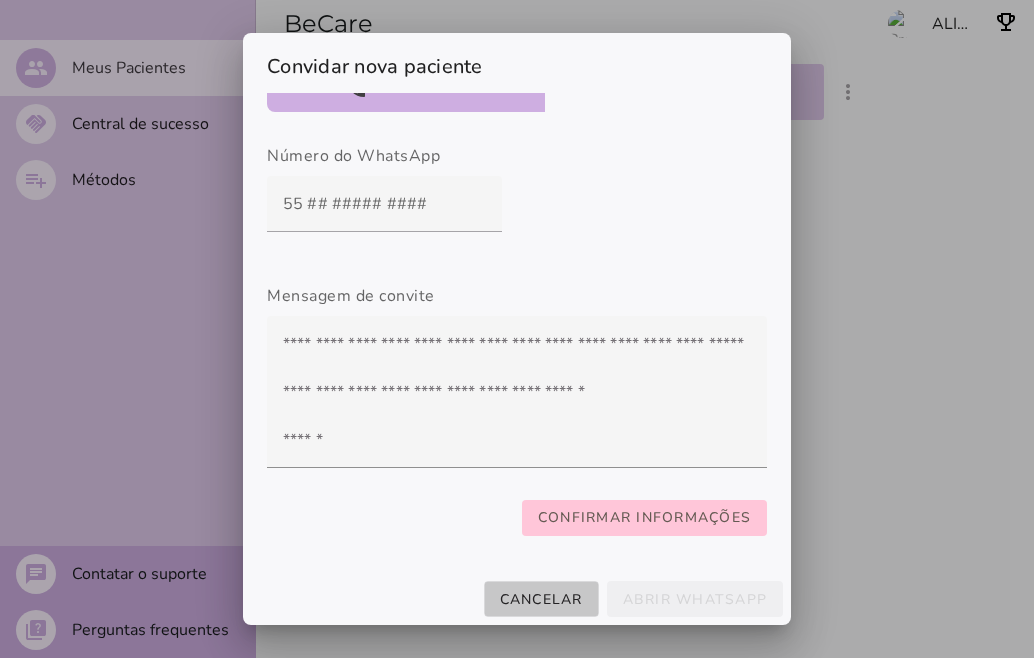 click on "Cancelar" at bounding box center (0, 0) 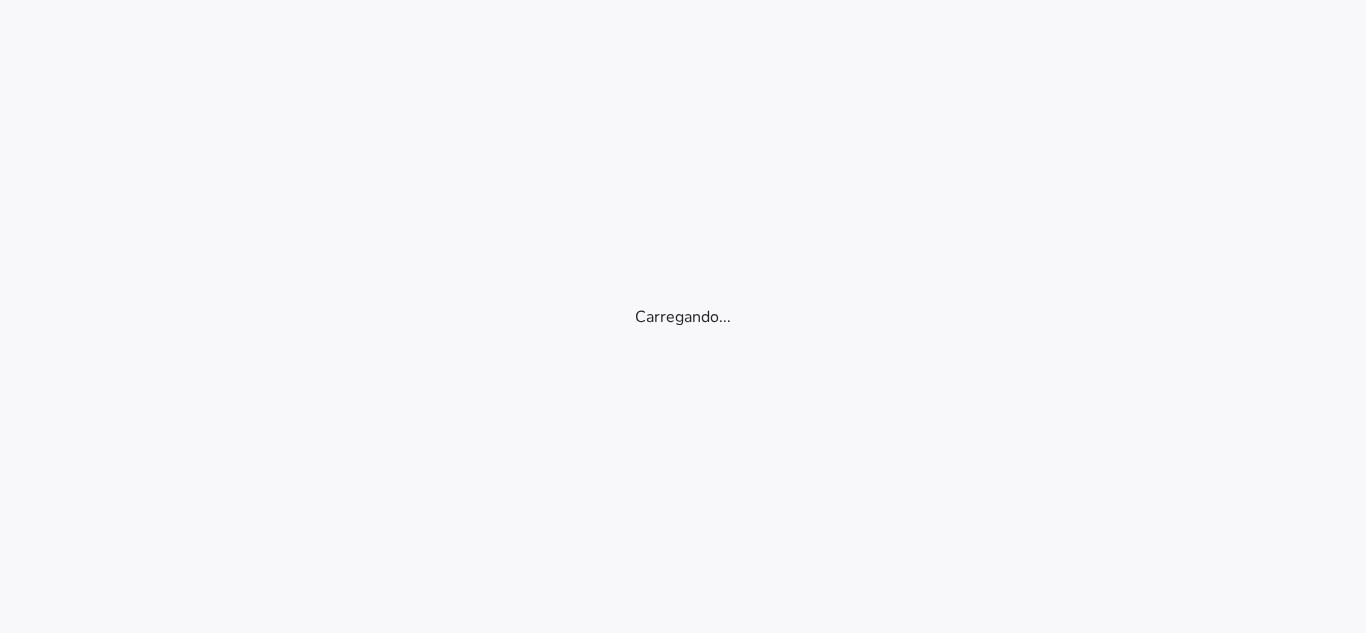 scroll, scrollTop: 0, scrollLeft: 0, axis: both 